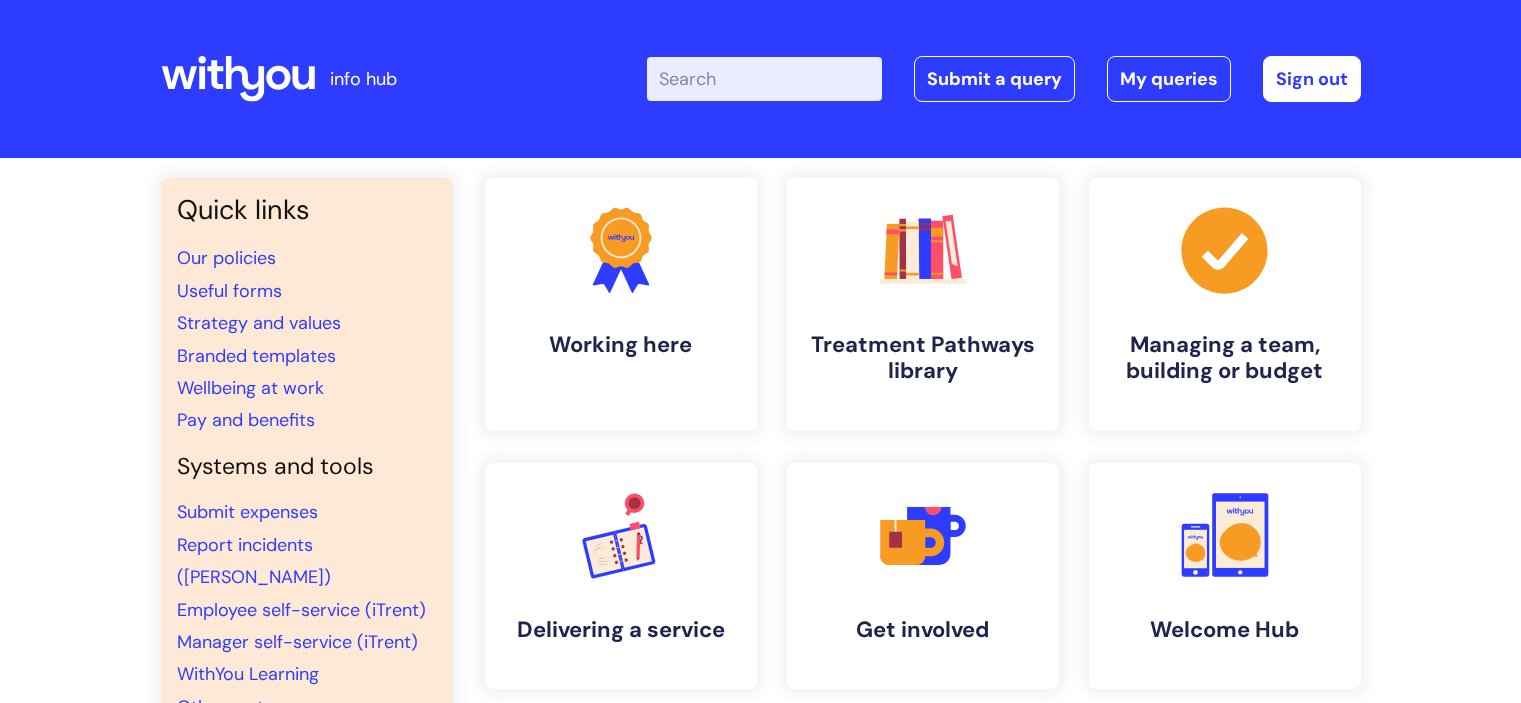 scroll, scrollTop: 0, scrollLeft: 0, axis: both 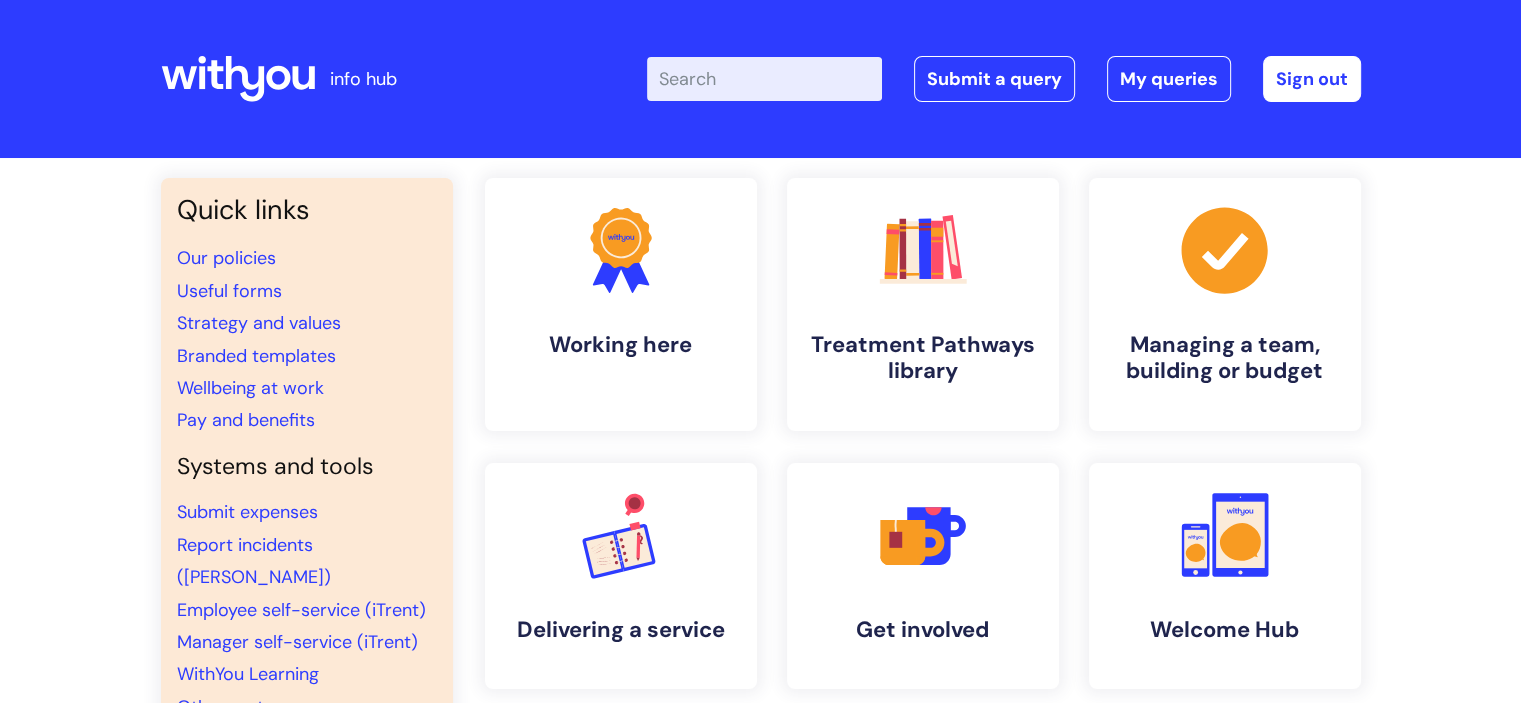 click on "Enter your search term here..." at bounding box center [764, 79] 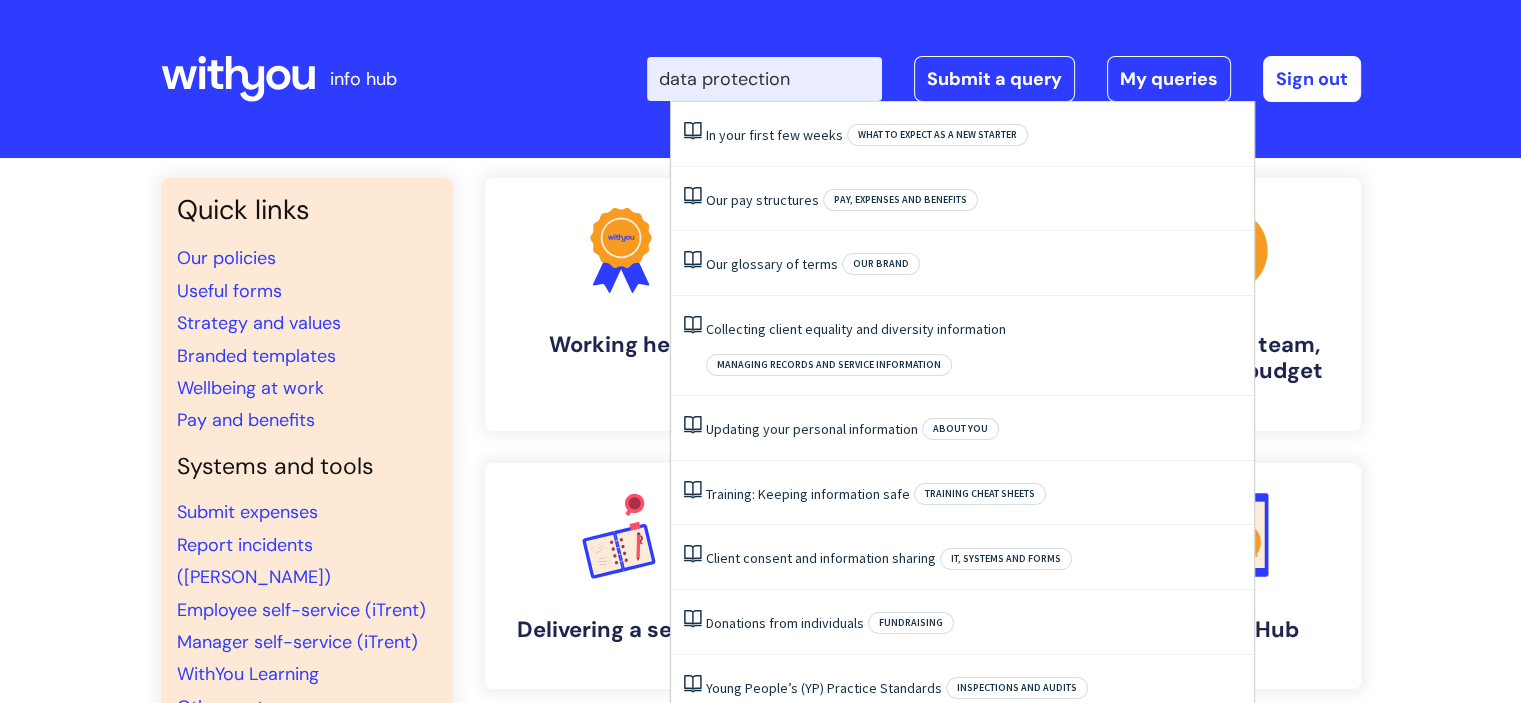 type on "data protection" 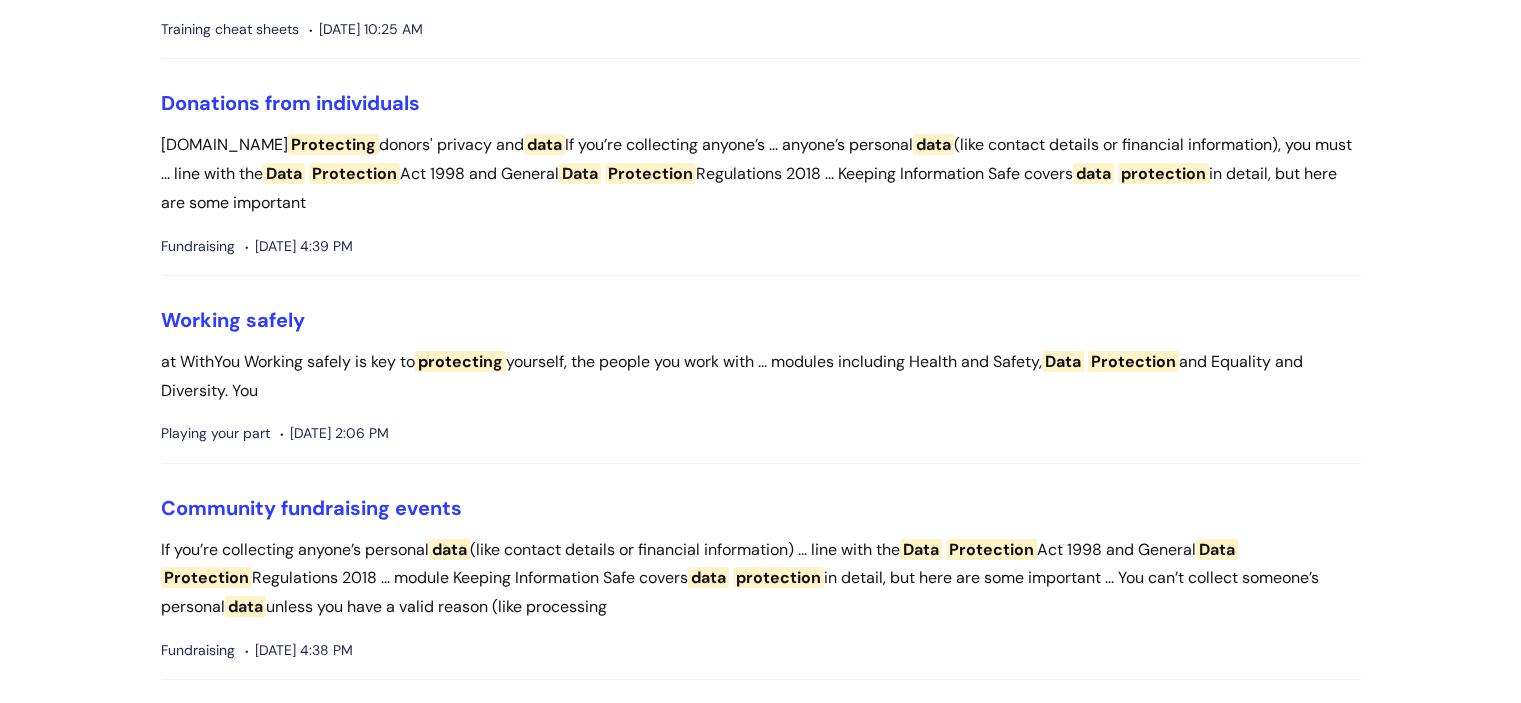 scroll, scrollTop: 0, scrollLeft: 0, axis: both 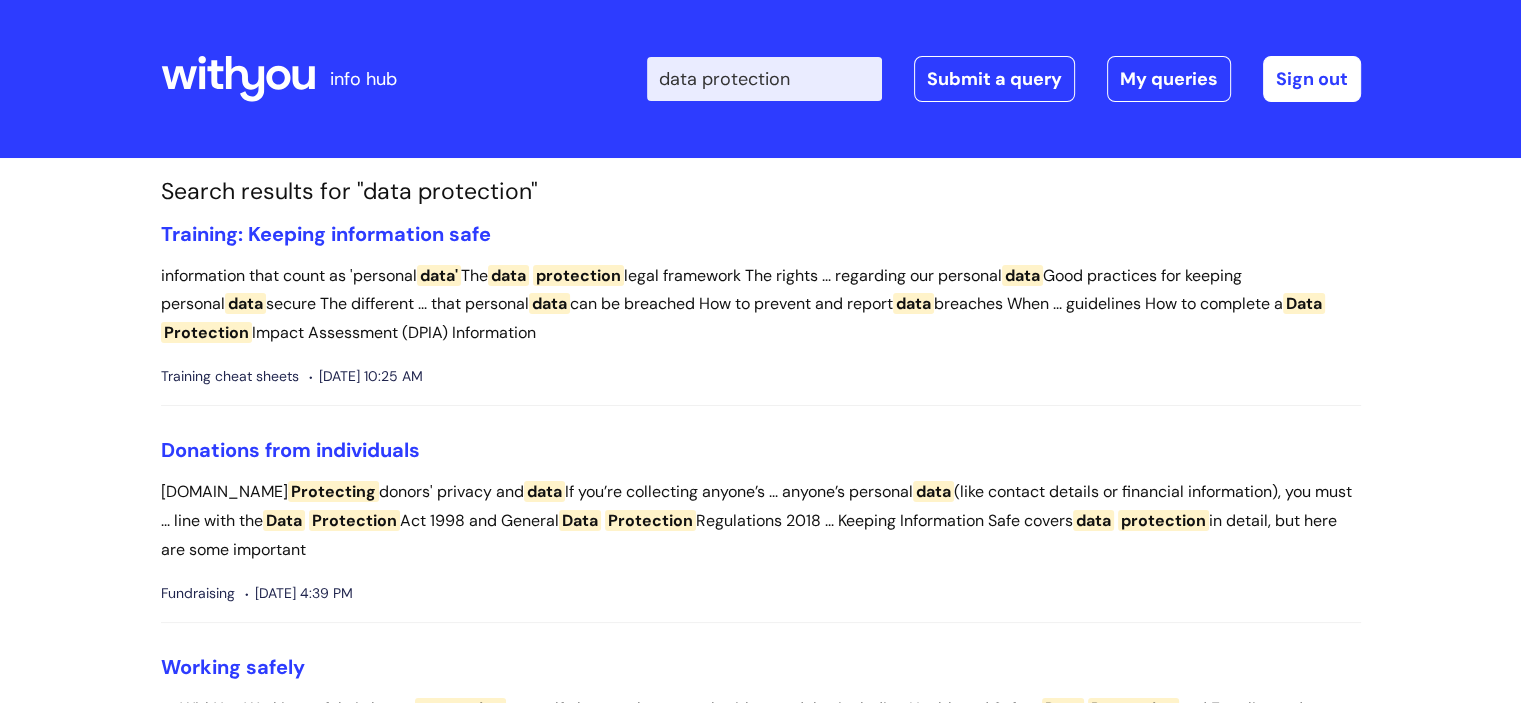 click on "data protection" at bounding box center [764, 79] 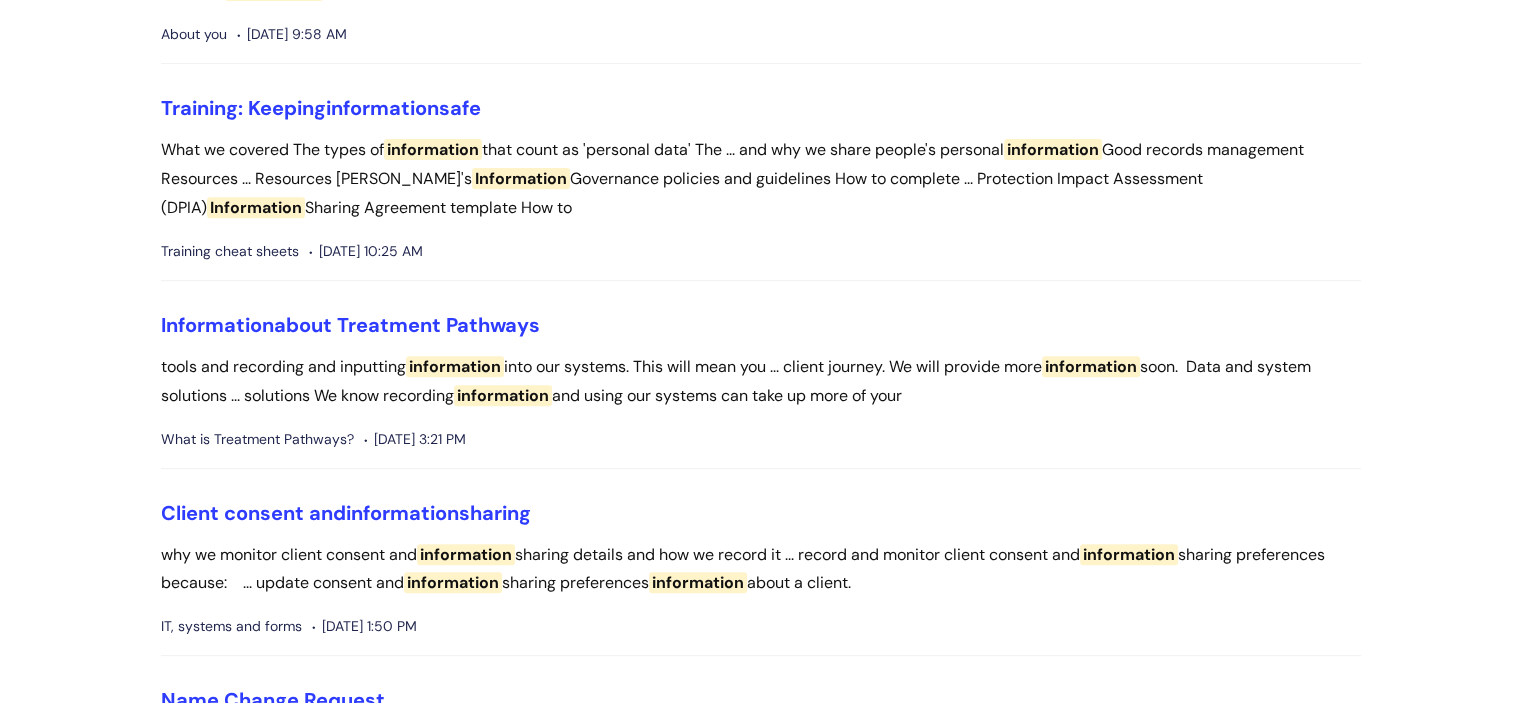 scroll, scrollTop: 790, scrollLeft: 0, axis: vertical 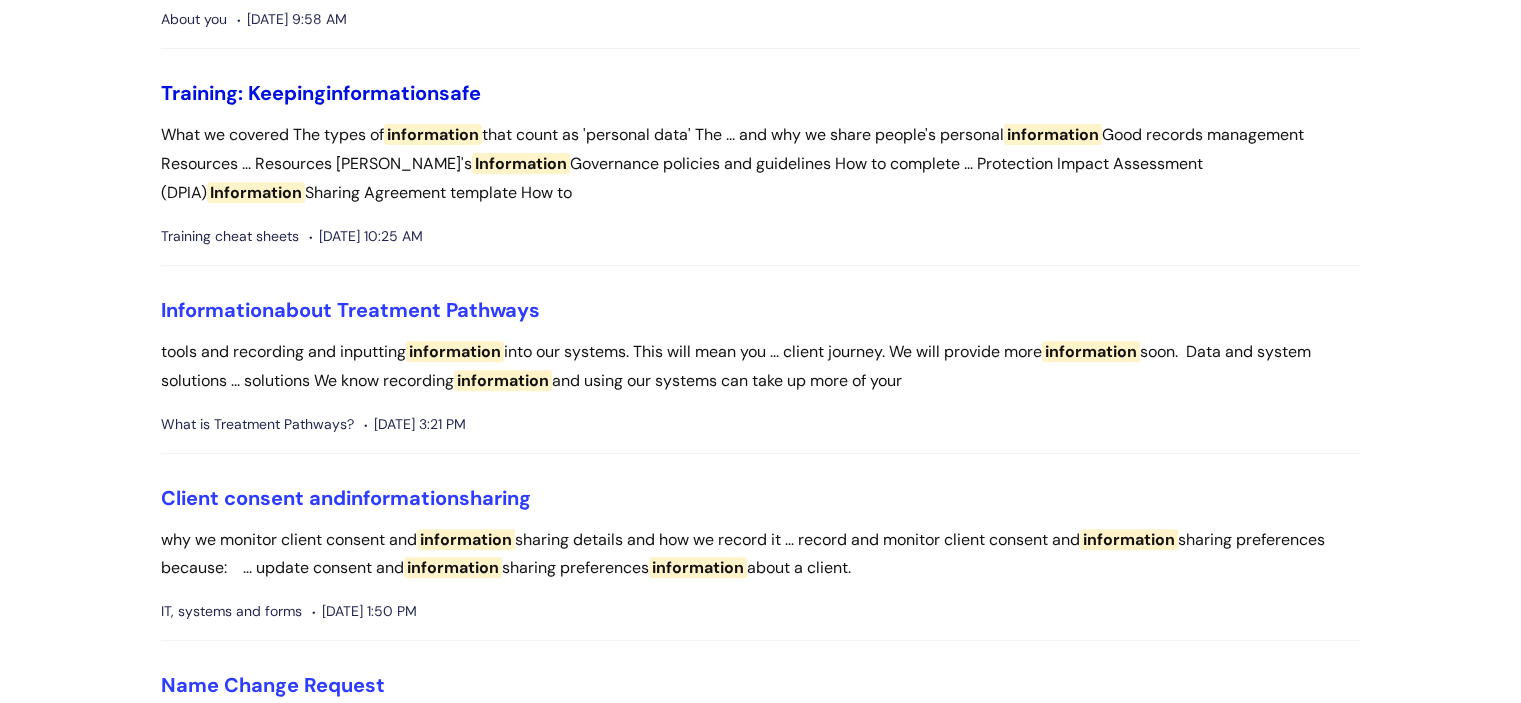 click on "information" at bounding box center [382, 93] 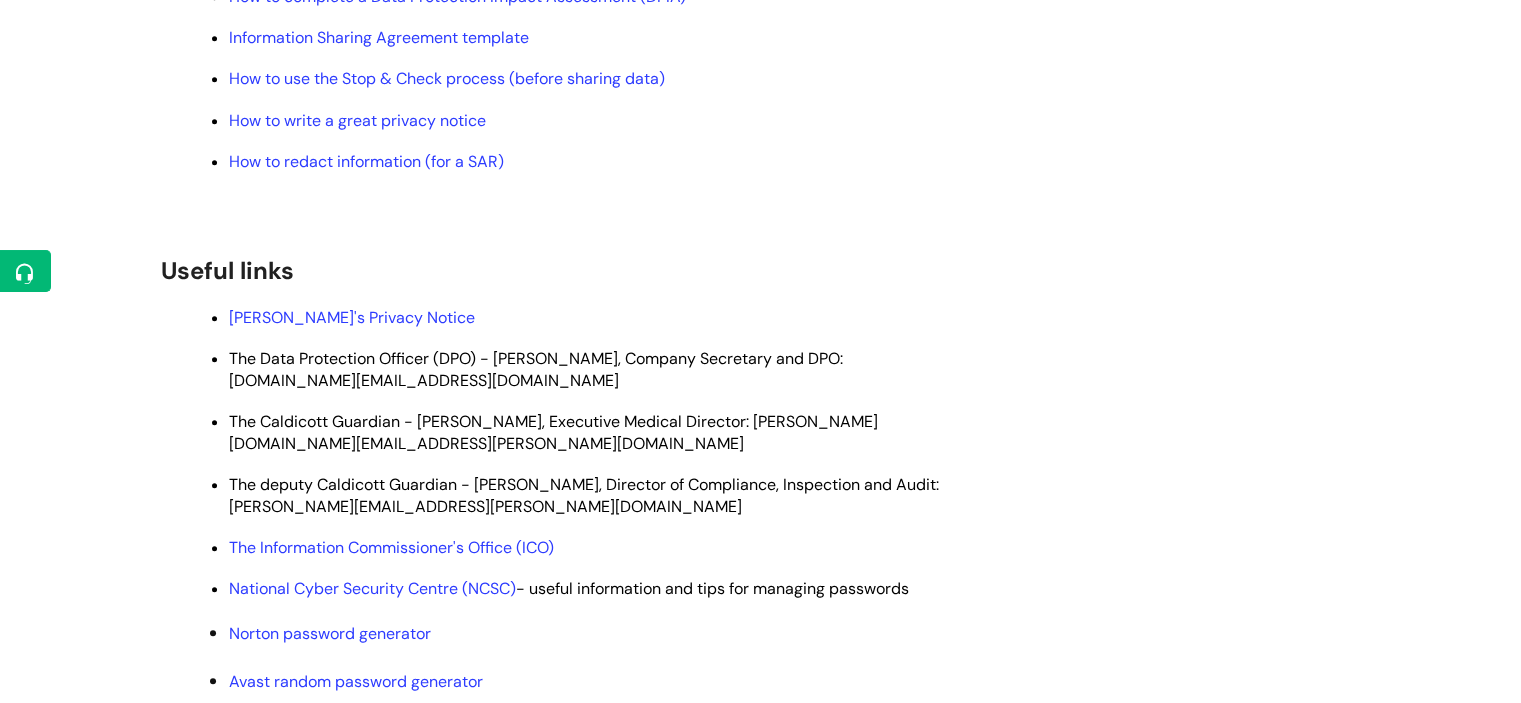 scroll, scrollTop: 1180, scrollLeft: 0, axis: vertical 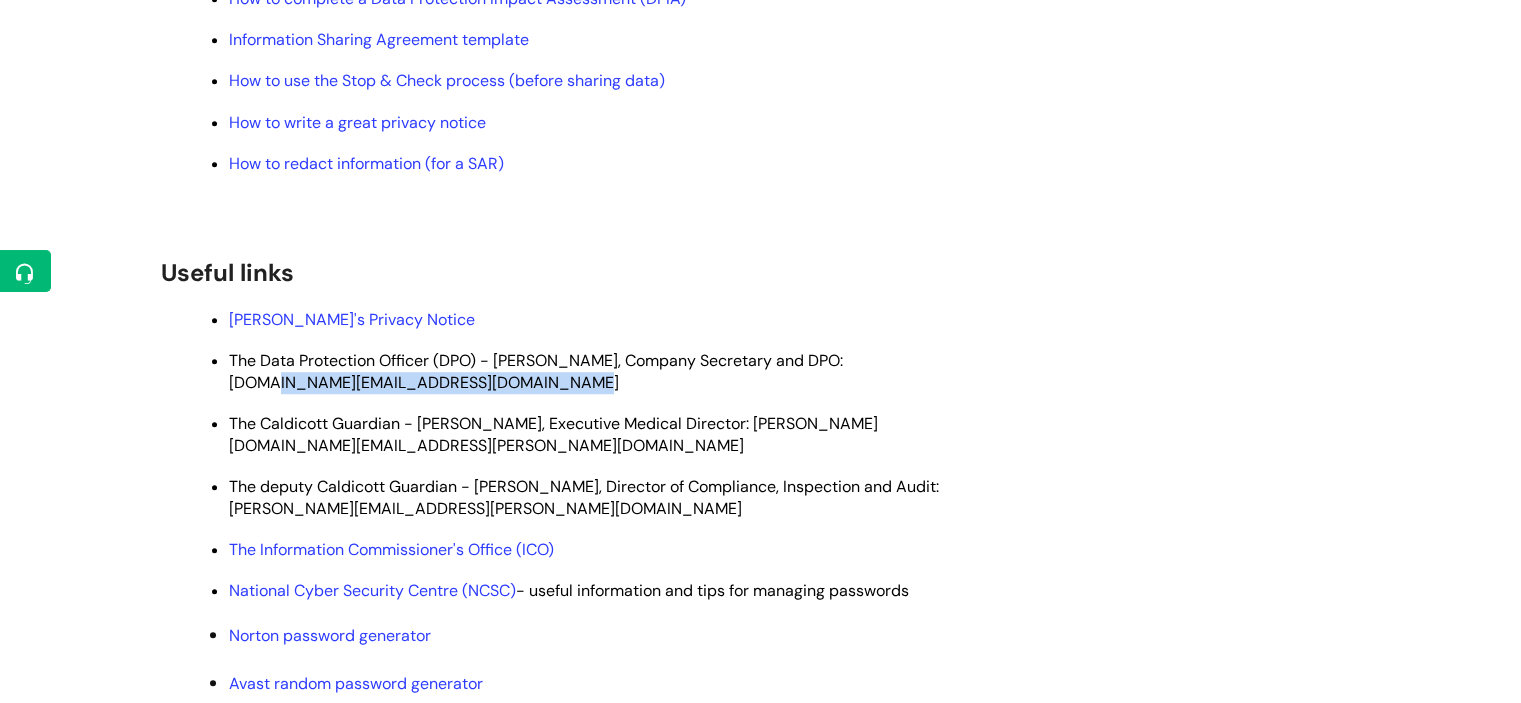 drag, startPoint x: 506, startPoint y: 392, endPoint x: 221, endPoint y: 395, distance: 285.01578 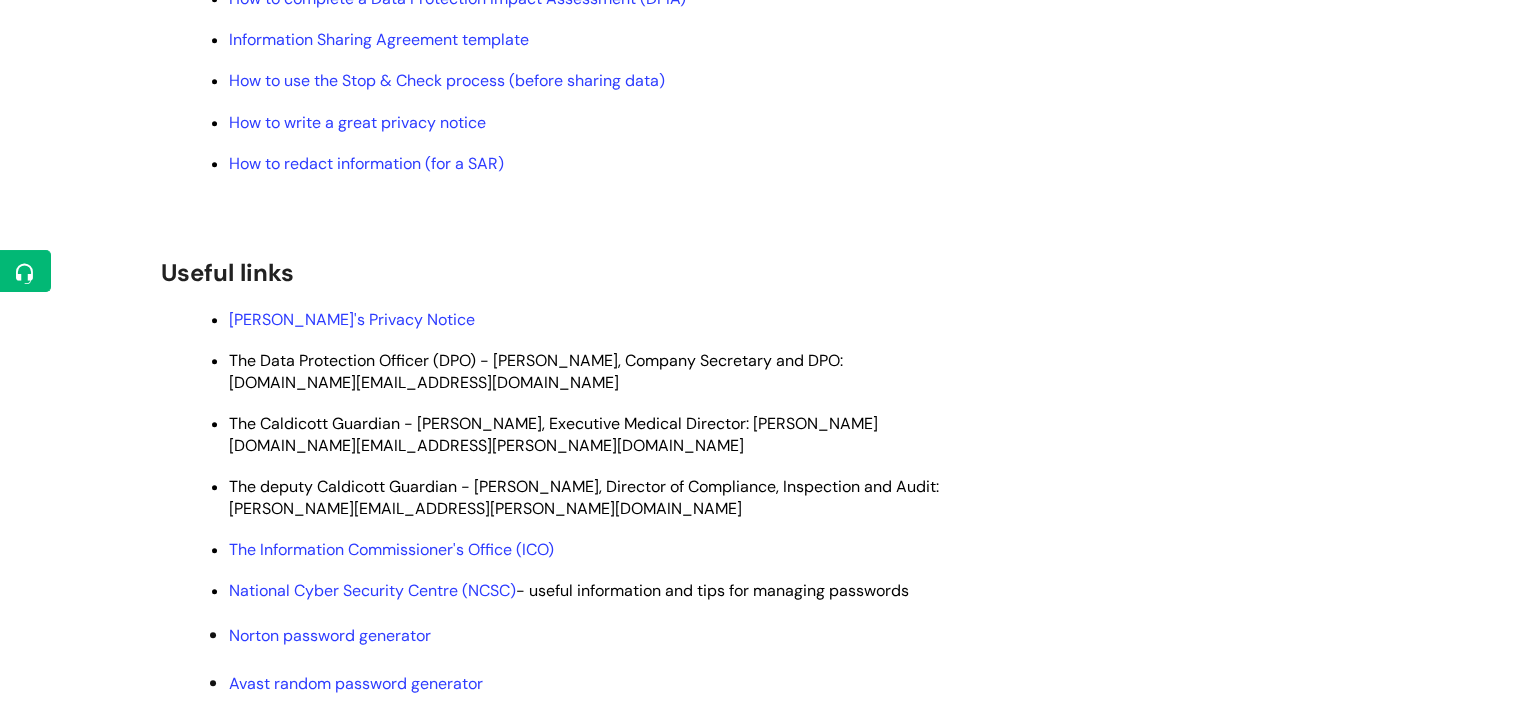 click on "WithYou's Privacy Notice" at bounding box center (590, 320) 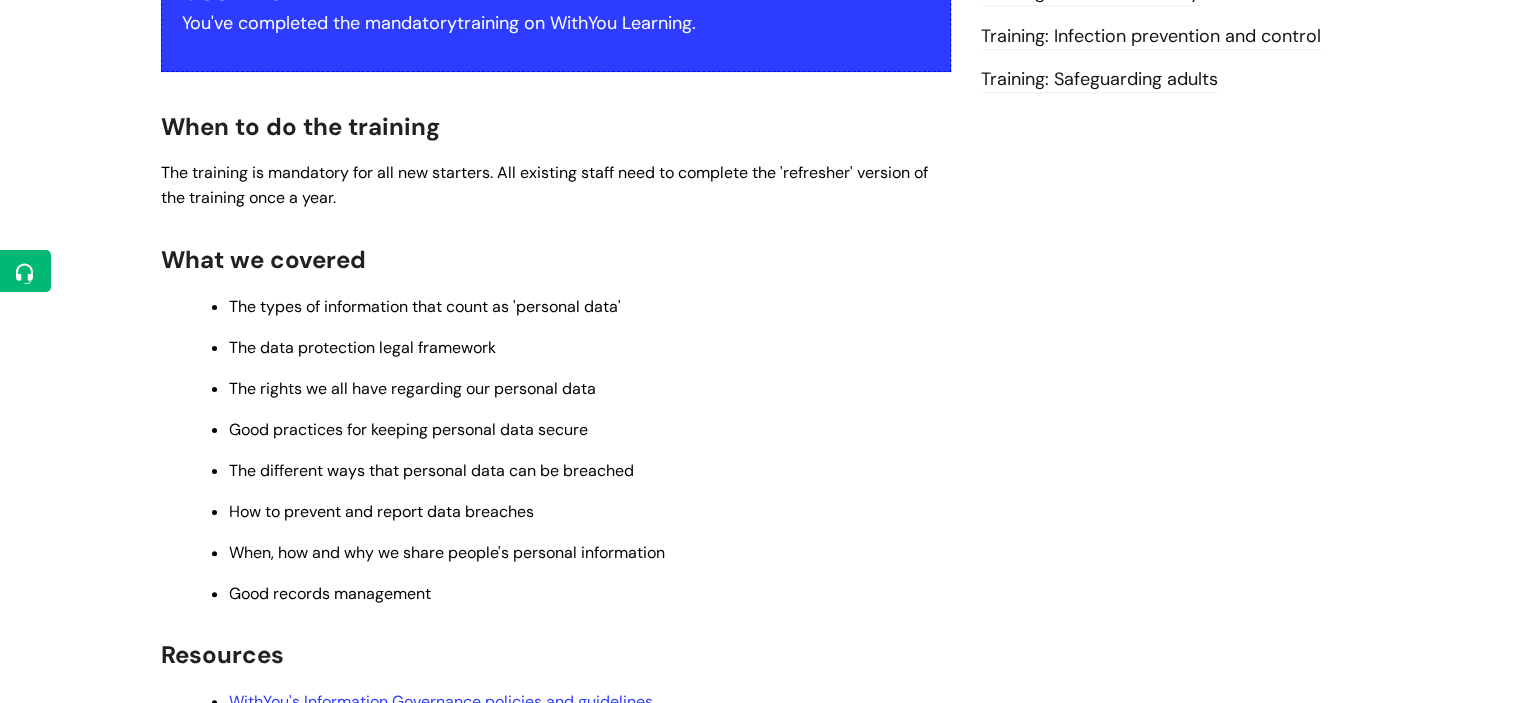 scroll, scrollTop: 0, scrollLeft: 0, axis: both 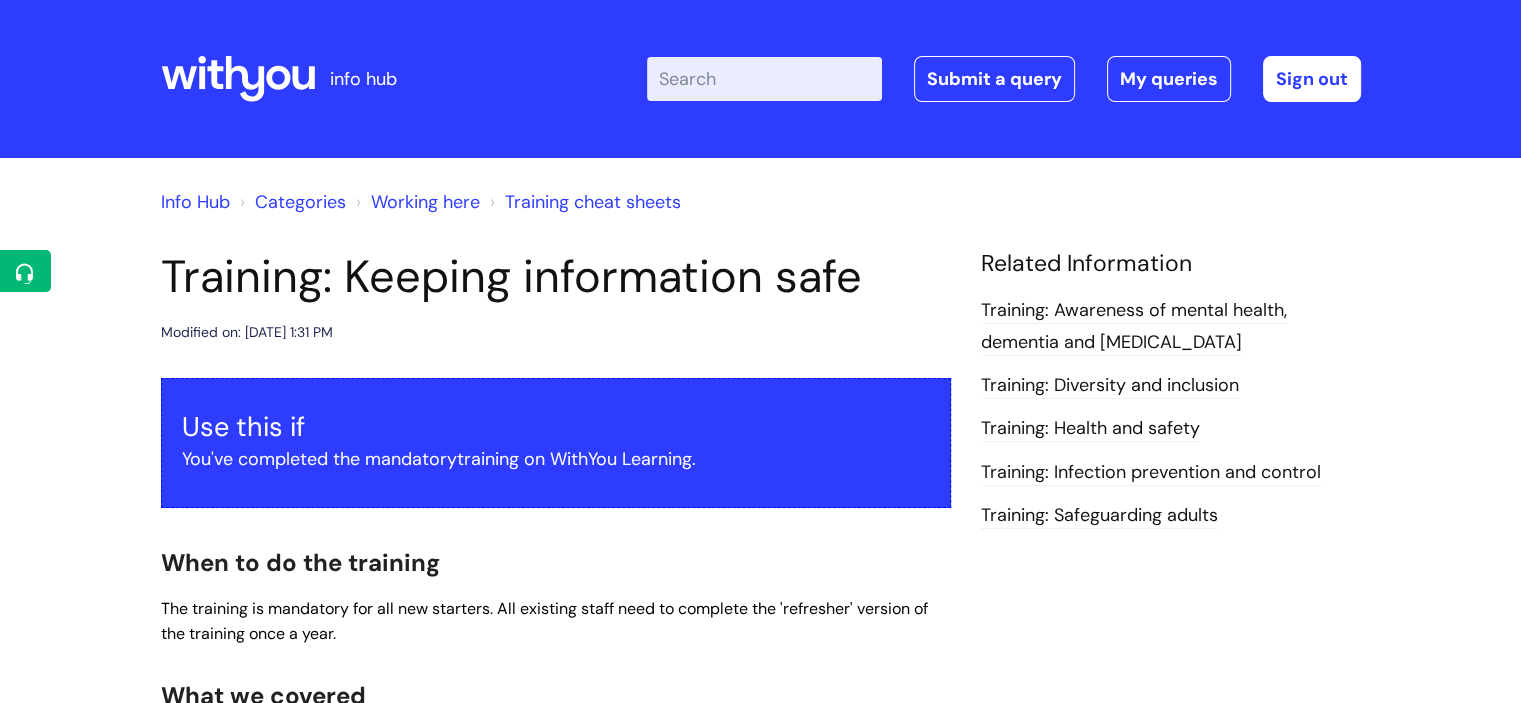 click on "Enter your search term here..." at bounding box center [764, 79] 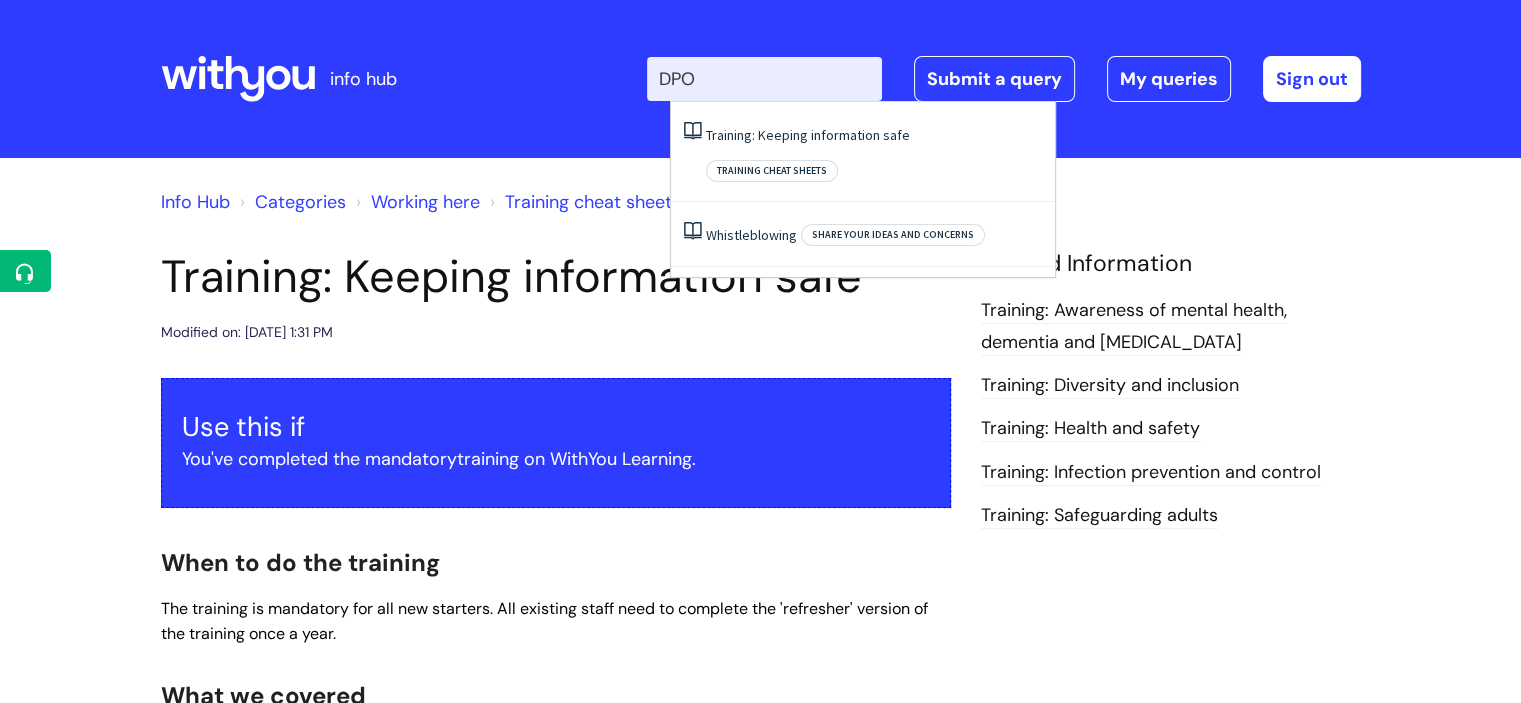 type on "DPO" 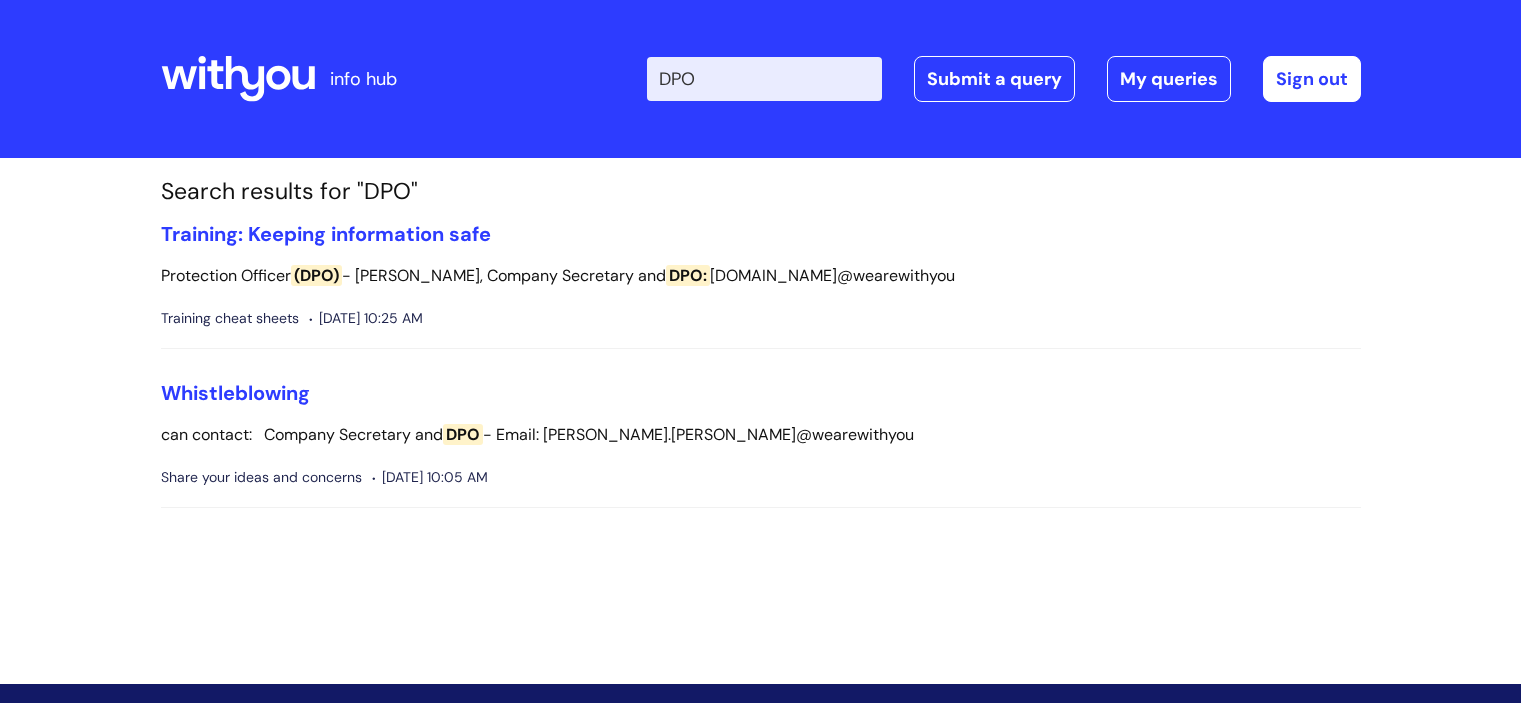 scroll, scrollTop: 0, scrollLeft: 0, axis: both 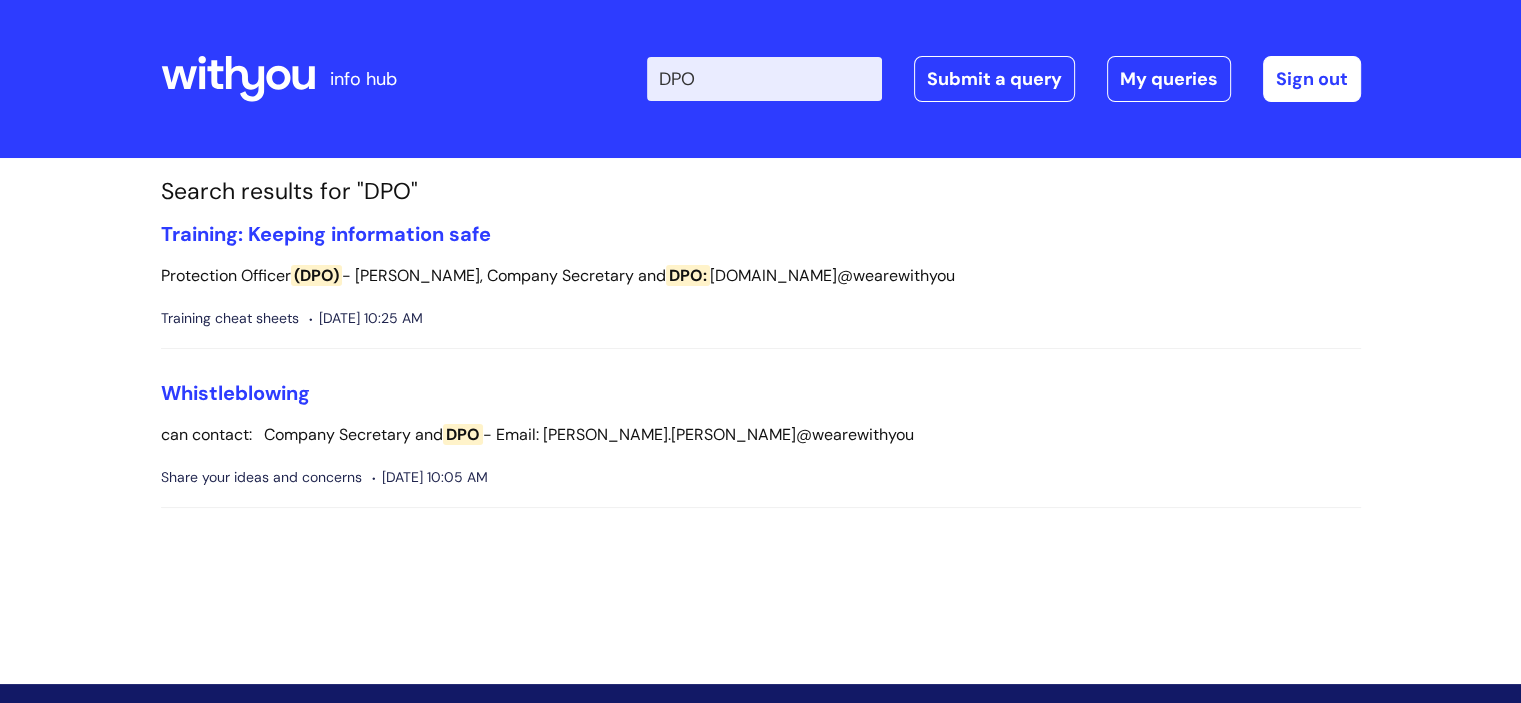 drag, startPoint x: 718, startPoint y: 84, endPoint x: 660, endPoint y: 74, distance: 58.855755 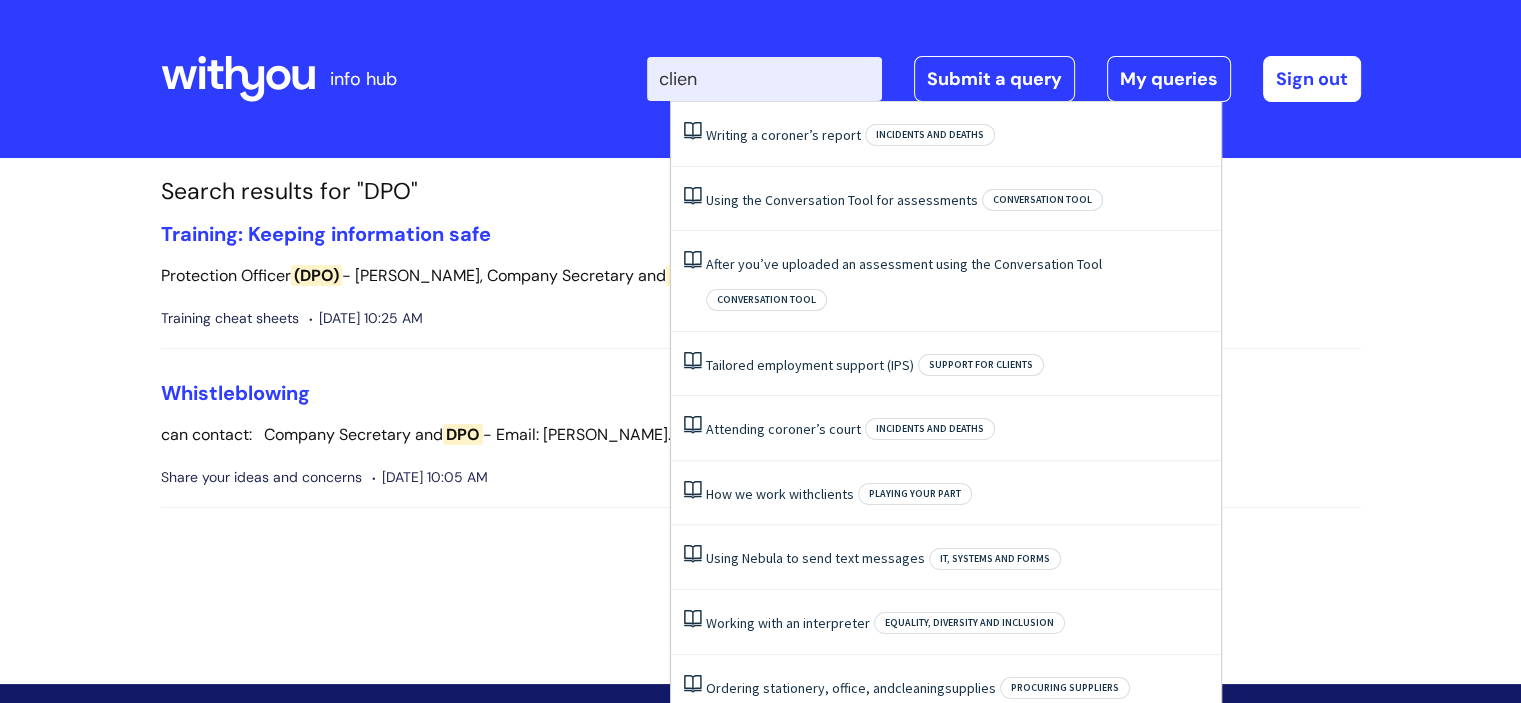 type on "client" 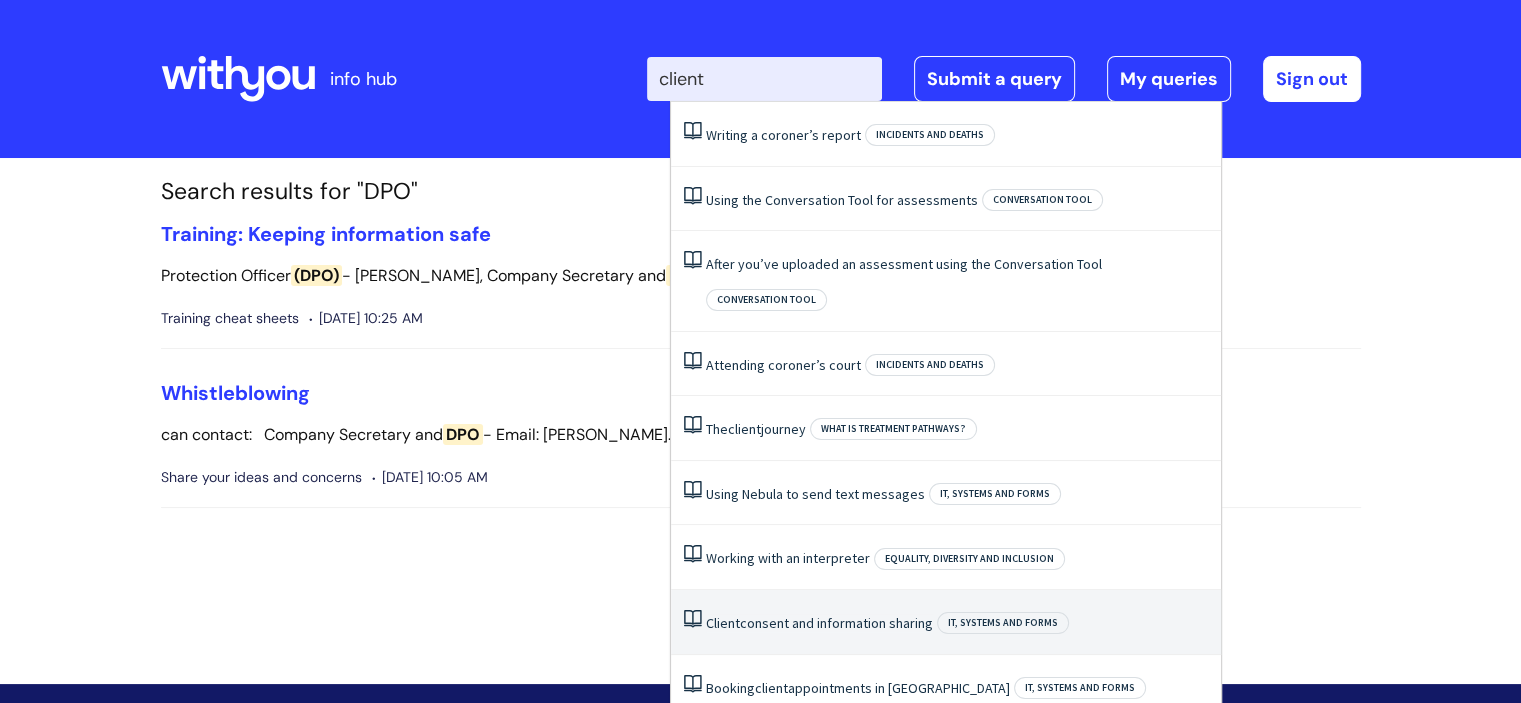 click on "Client  consent and information sharing   IT, systems and forms" at bounding box center (946, 622) 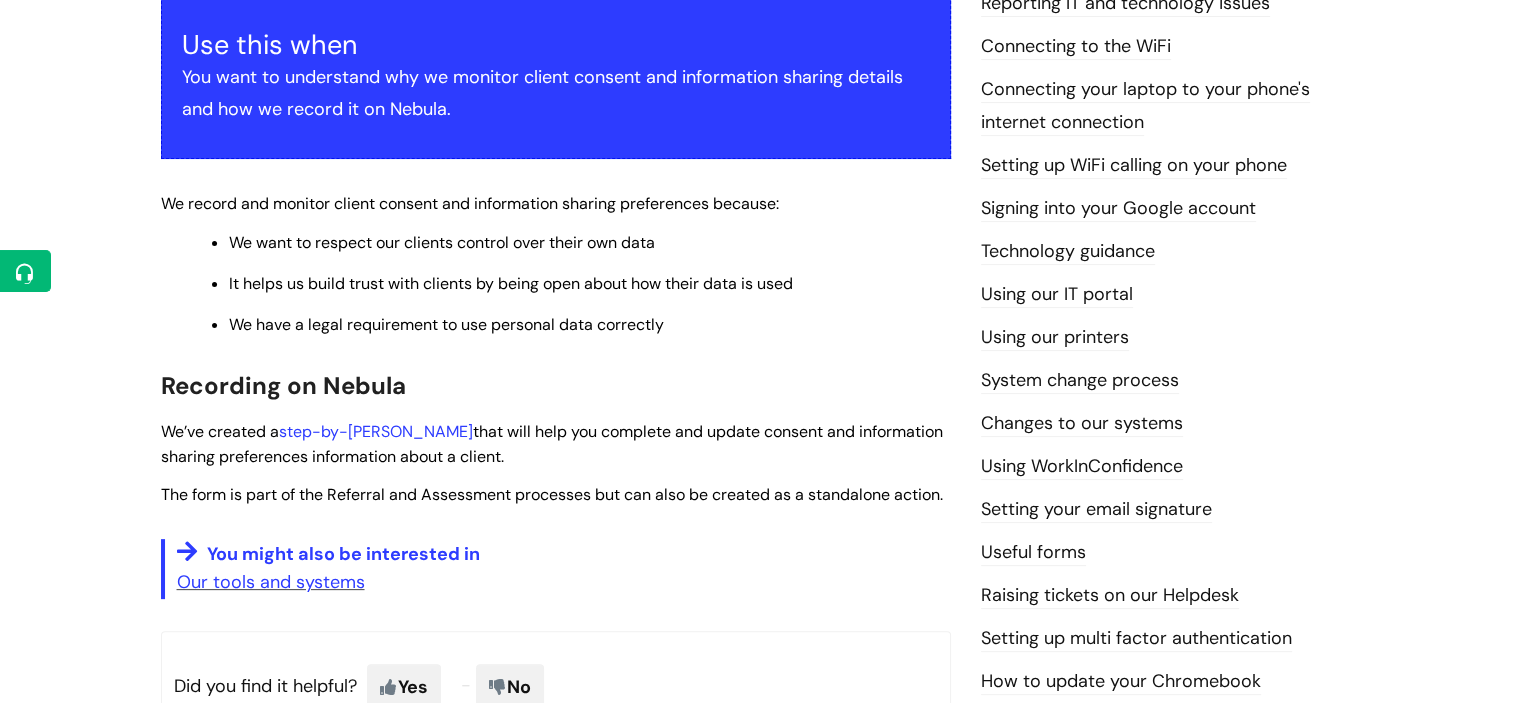 scroll, scrollTop: 436, scrollLeft: 0, axis: vertical 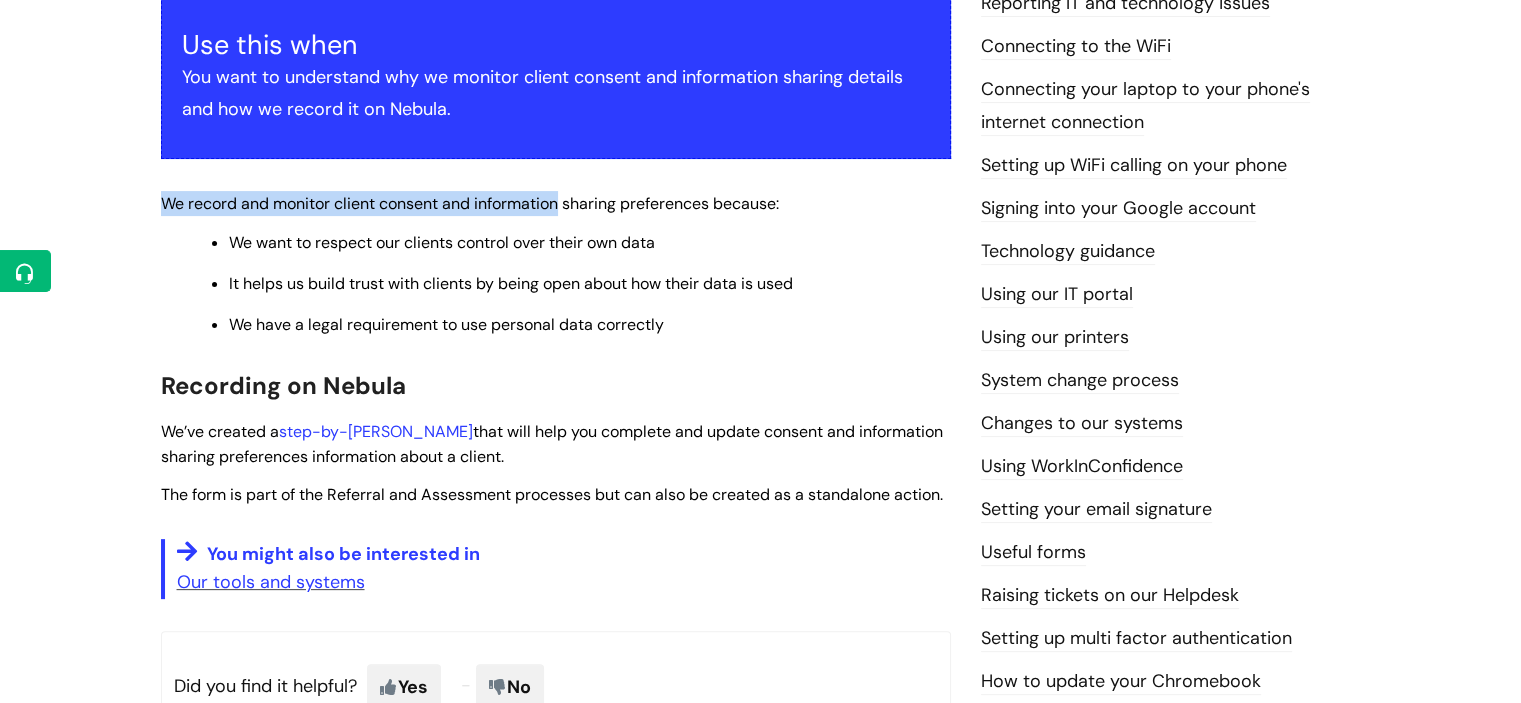drag, startPoint x: 166, startPoint y: 203, endPoint x: 561, endPoint y: 210, distance: 395.062 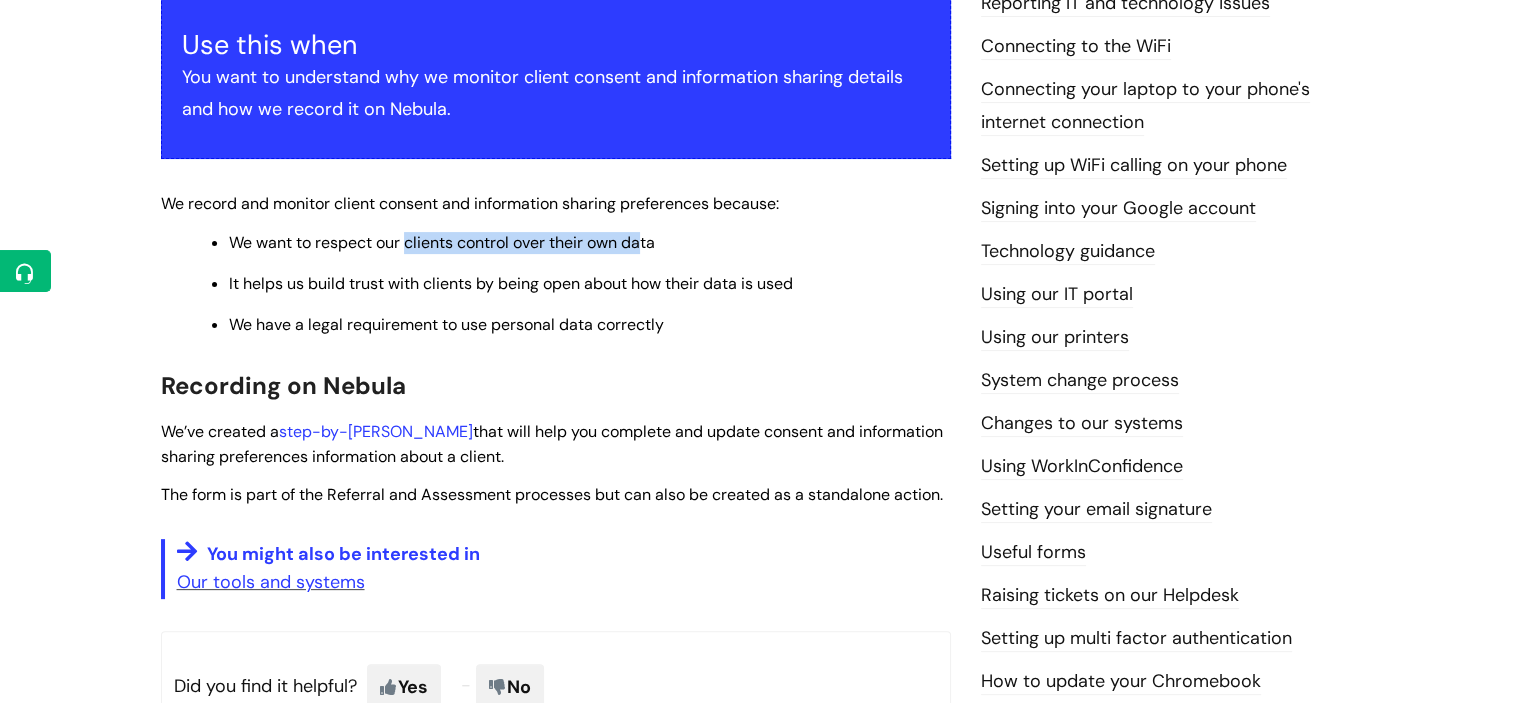 drag, startPoint x: 410, startPoint y: 239, endPoint x: 665, endPoint y: 251, distance: 255.2822 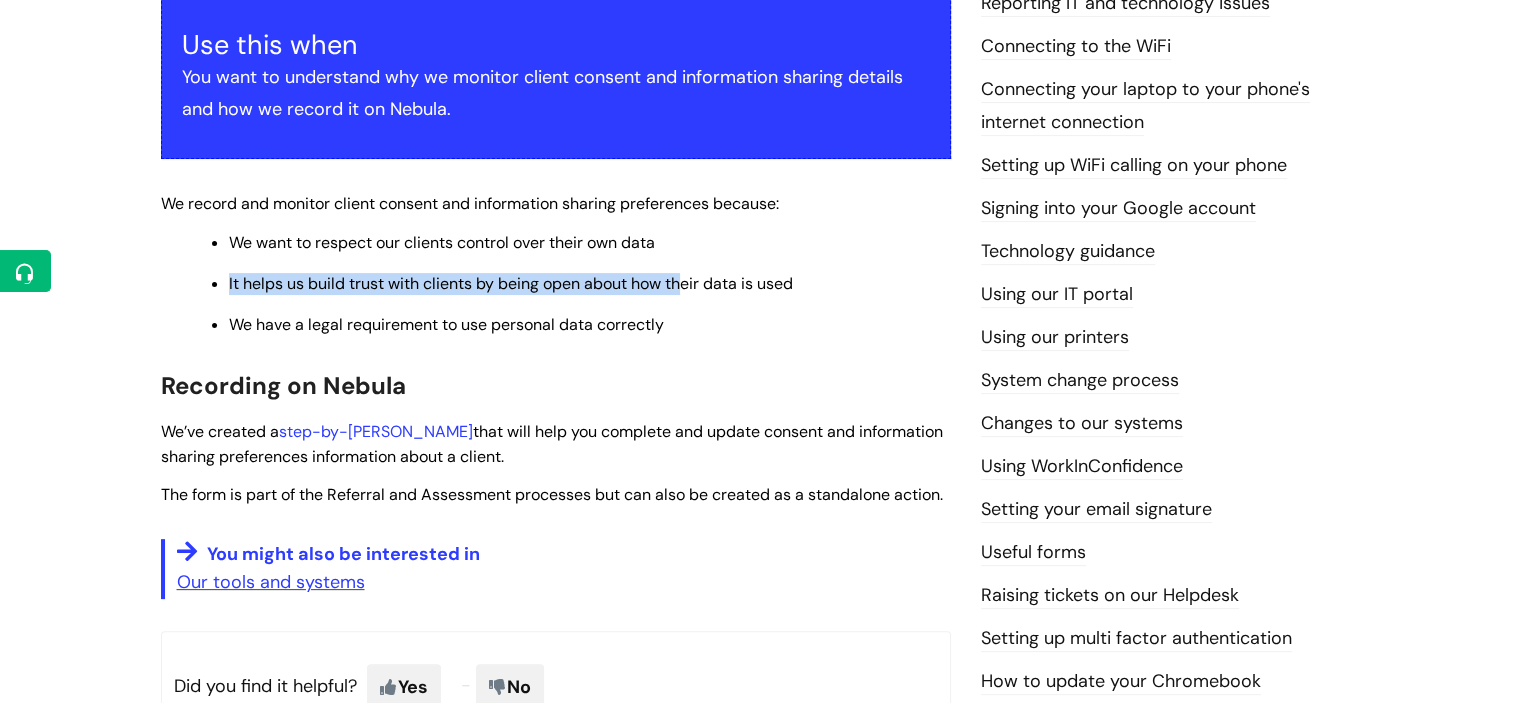 drag, startPoint x: 412, startPoint y: 282, endPoint x: 691, endPoint y: 288, distance: 279.0645 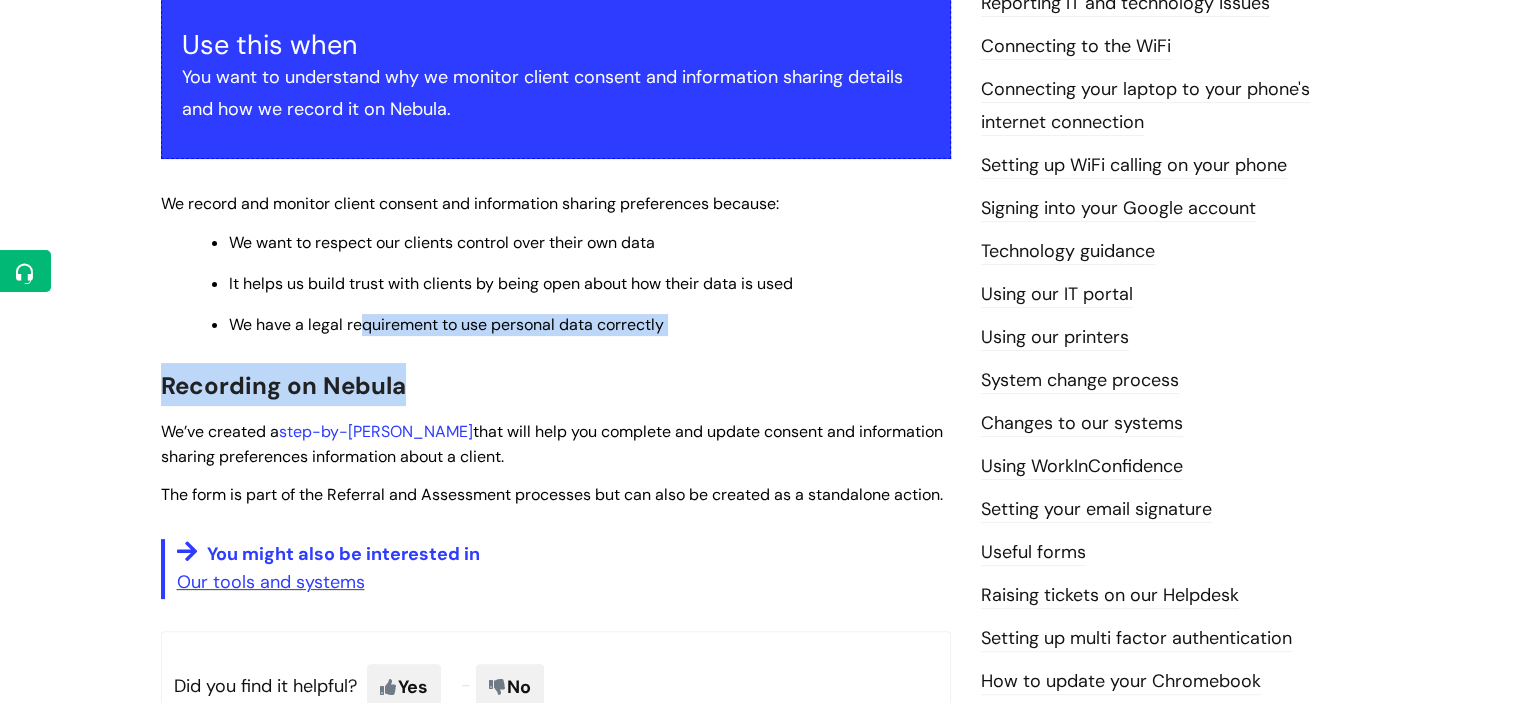 drag, startPoint x: 506, startPoint y: 346, endPoint x: 687, endPoint y: 370, distance: 182.58423 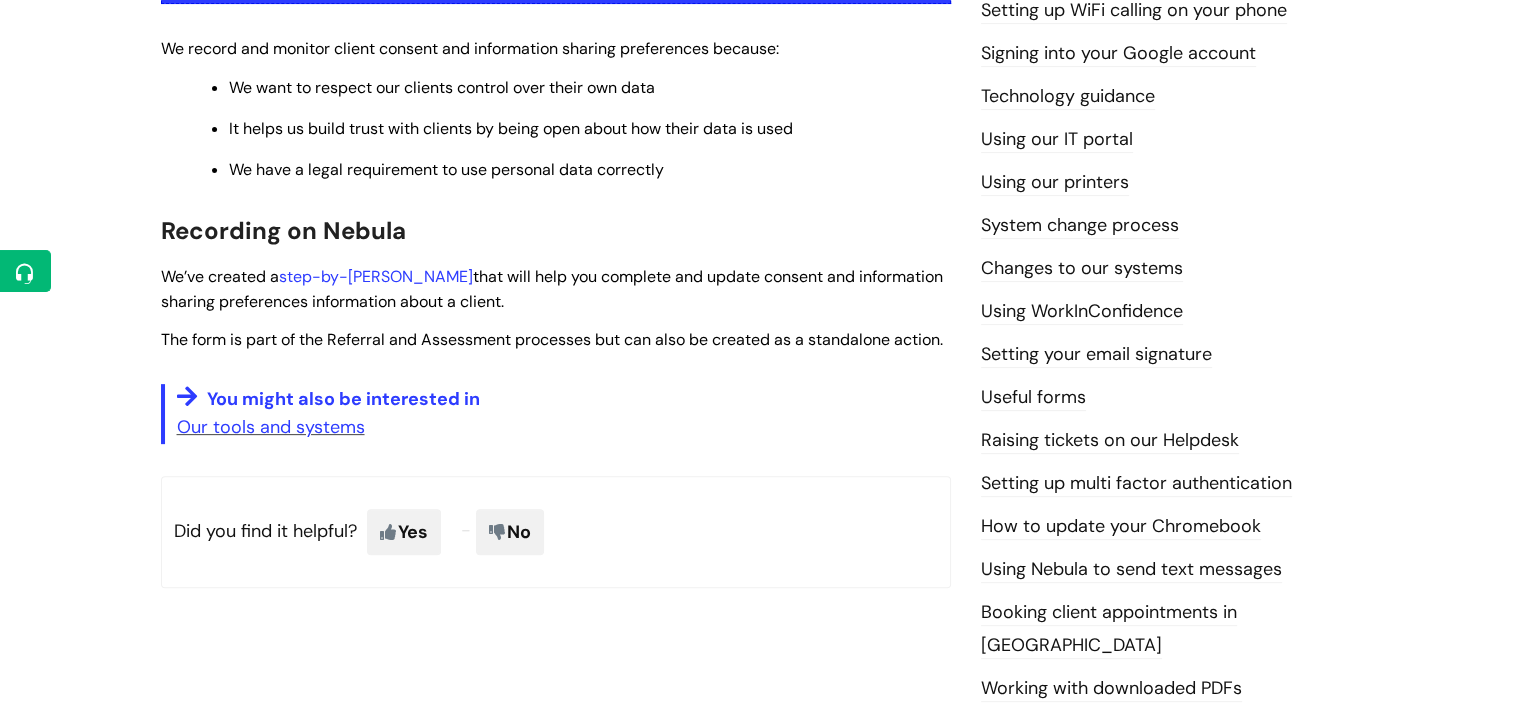 scroll, scrollTop: 596, scrollLeft: 0, axis: vertical 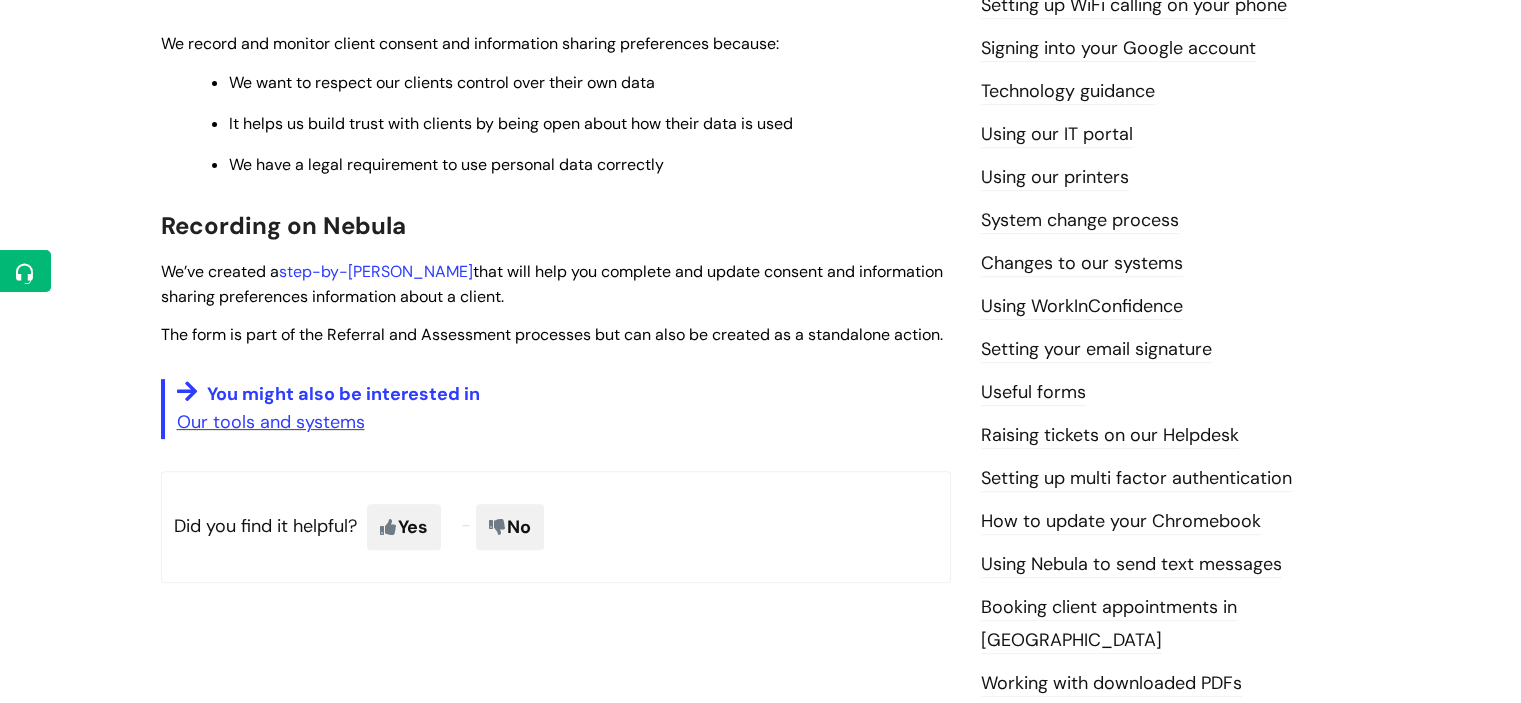 drag, startPoint x: 552, startPoint y: 289, endPoint x: 801, endPoint y: 307, distance: 249.64975 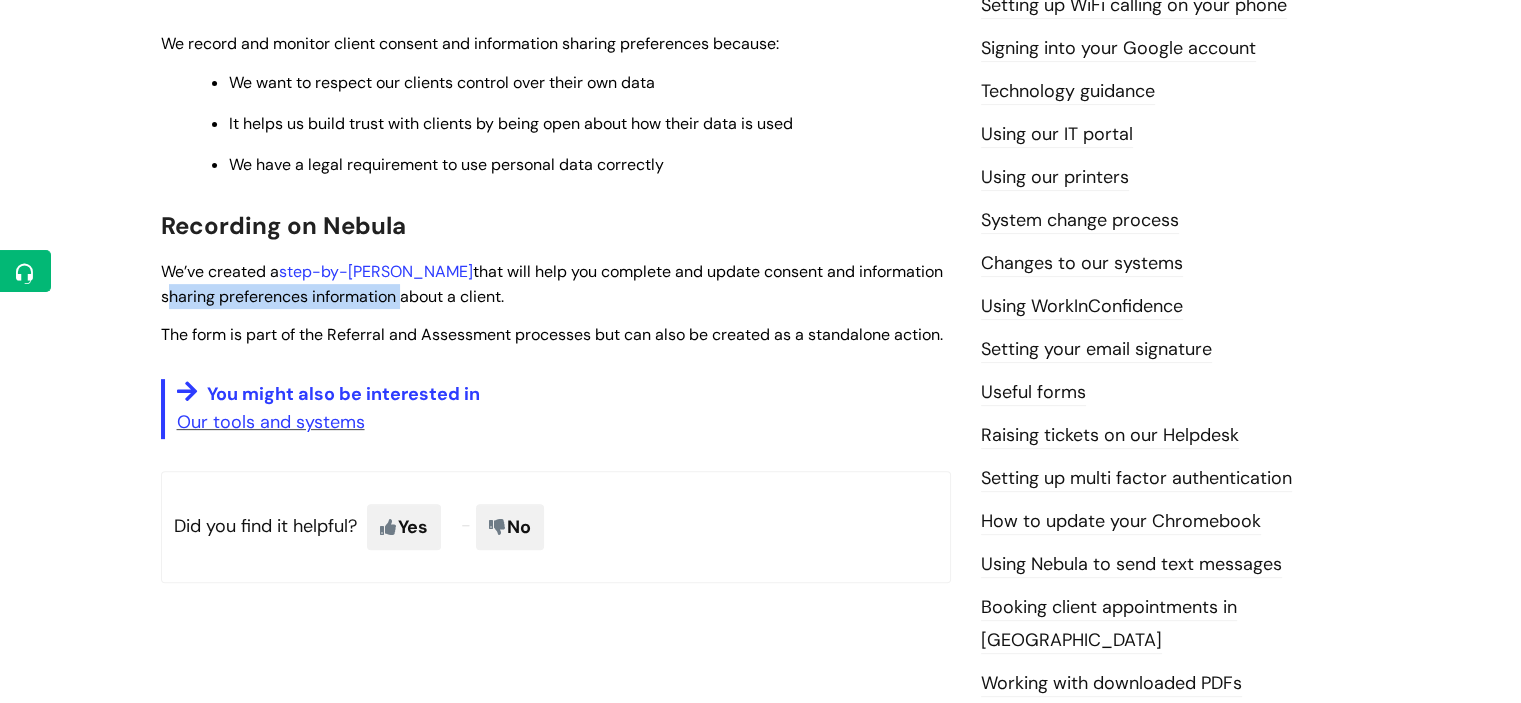 drag, startPoint x: 161, startPoint y: 303, endPoint x: 395, endPoint y: 307, distance: 234.03418 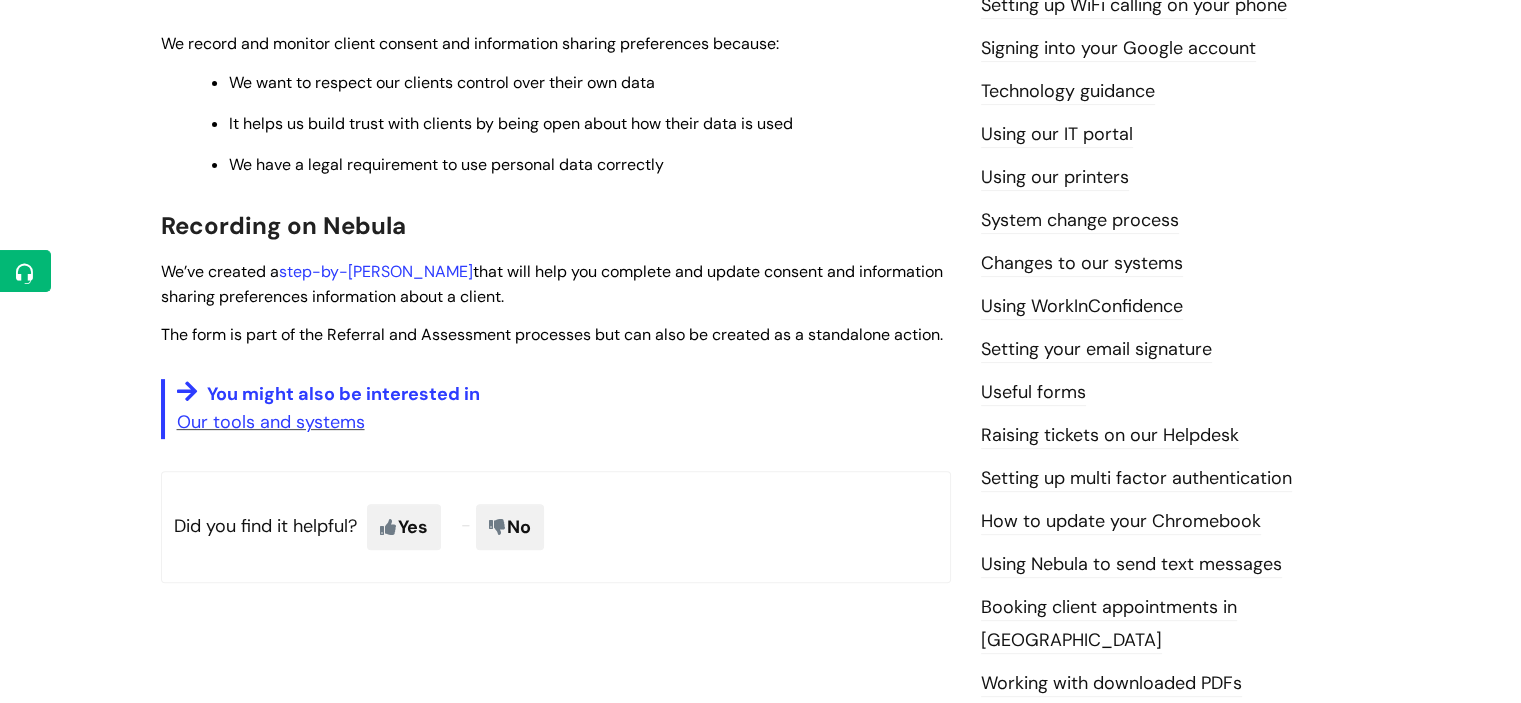 click on "Our tools and systems" at bounding box center [564, 422] 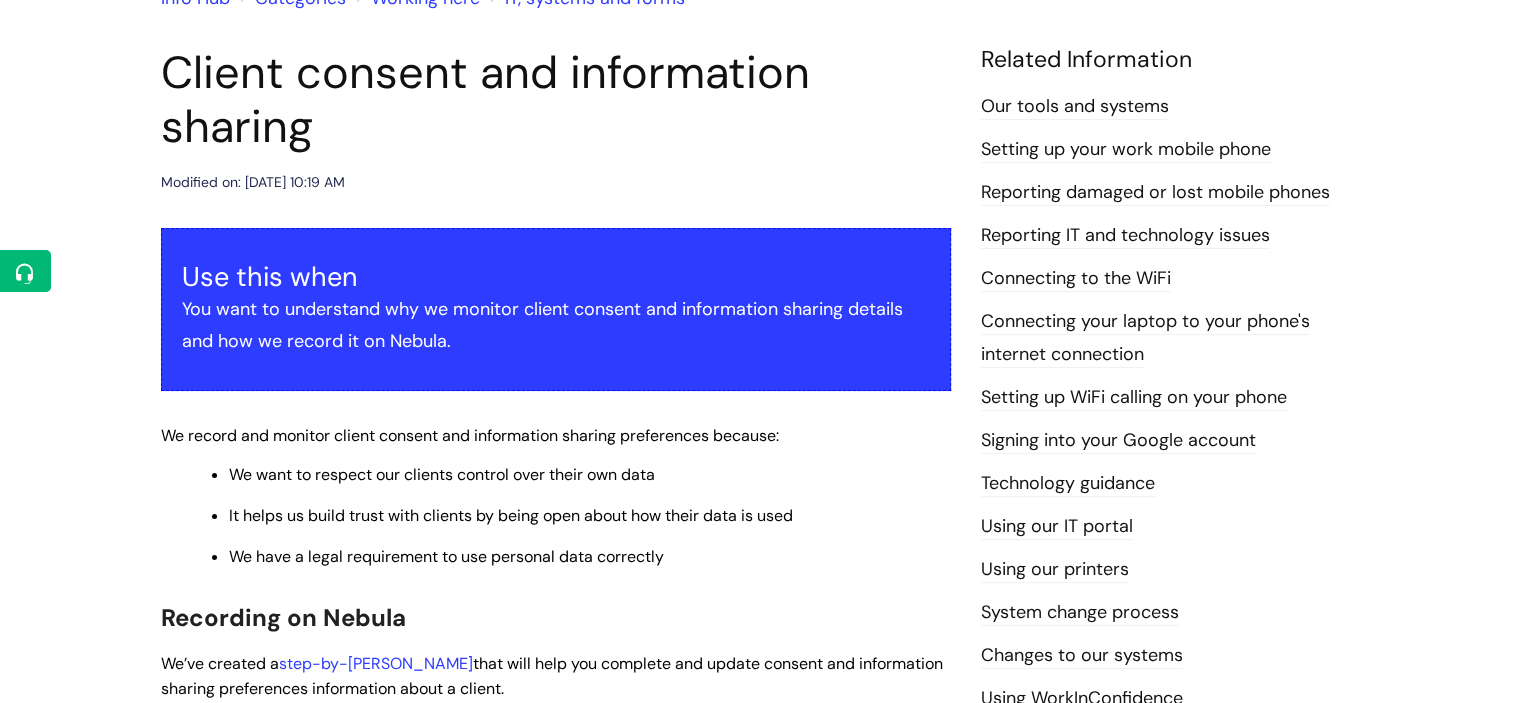 scroll, scrollTop: 52, scrollLeft: 0, axis: vertical 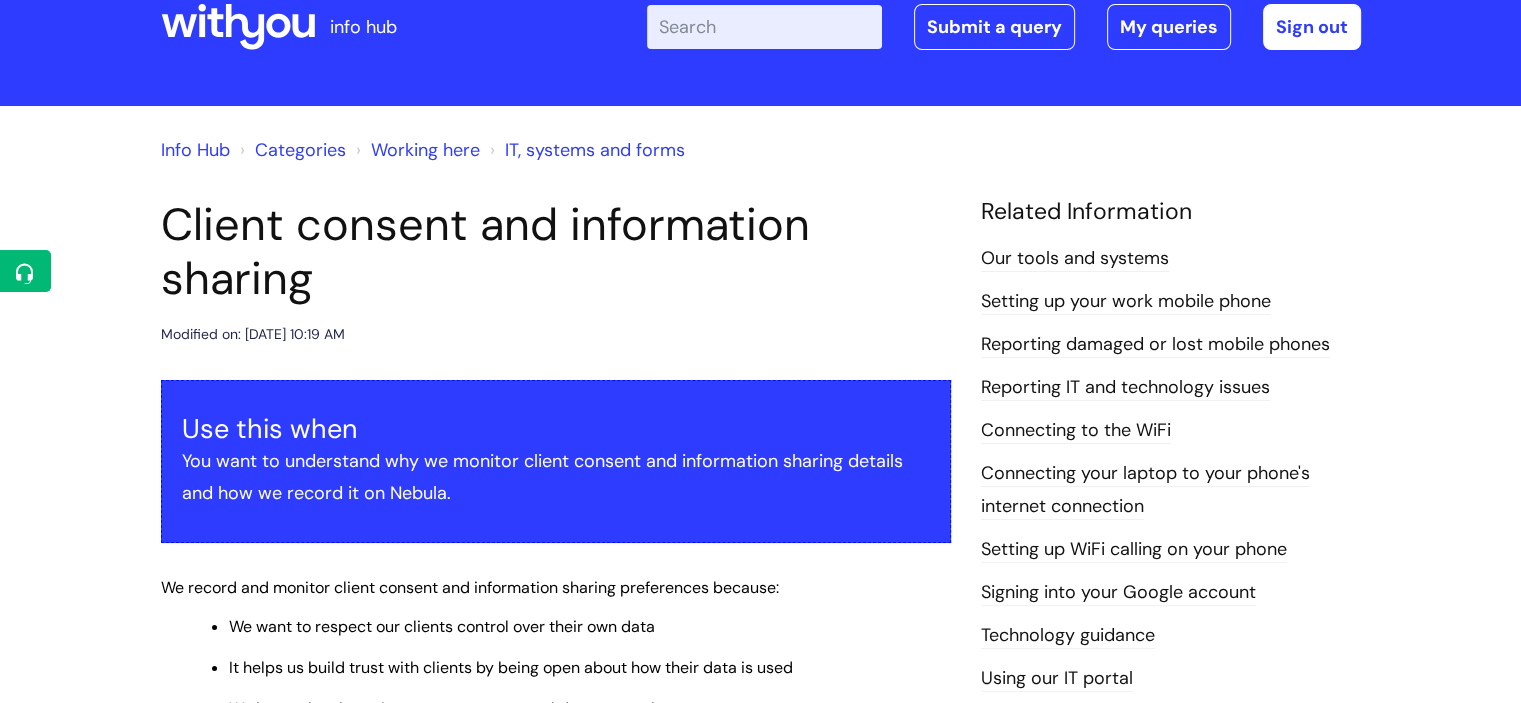 click on "Our tools and systems" at bounding box center [1075, 259] 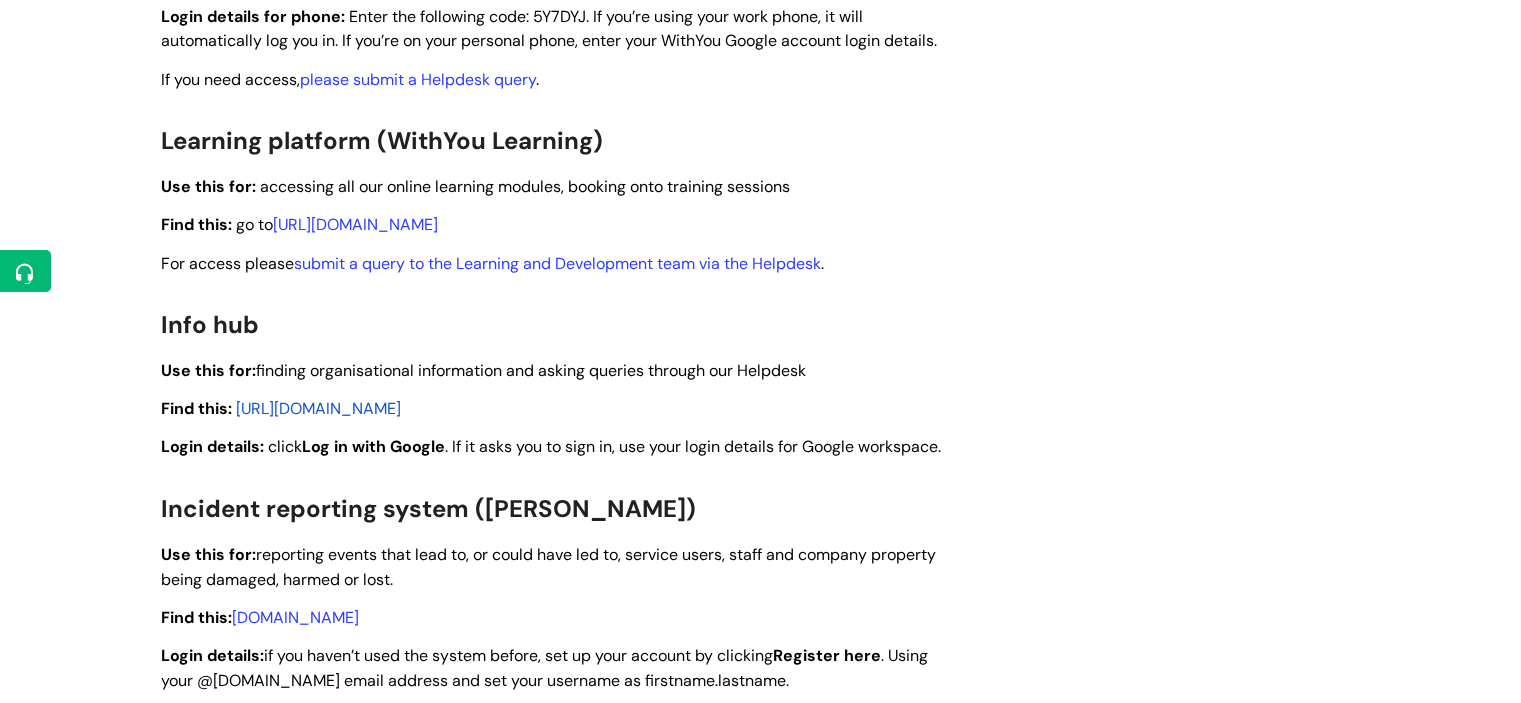 scroll, scrollTop: 1272, scrollLeft: 0, axis: vertical 